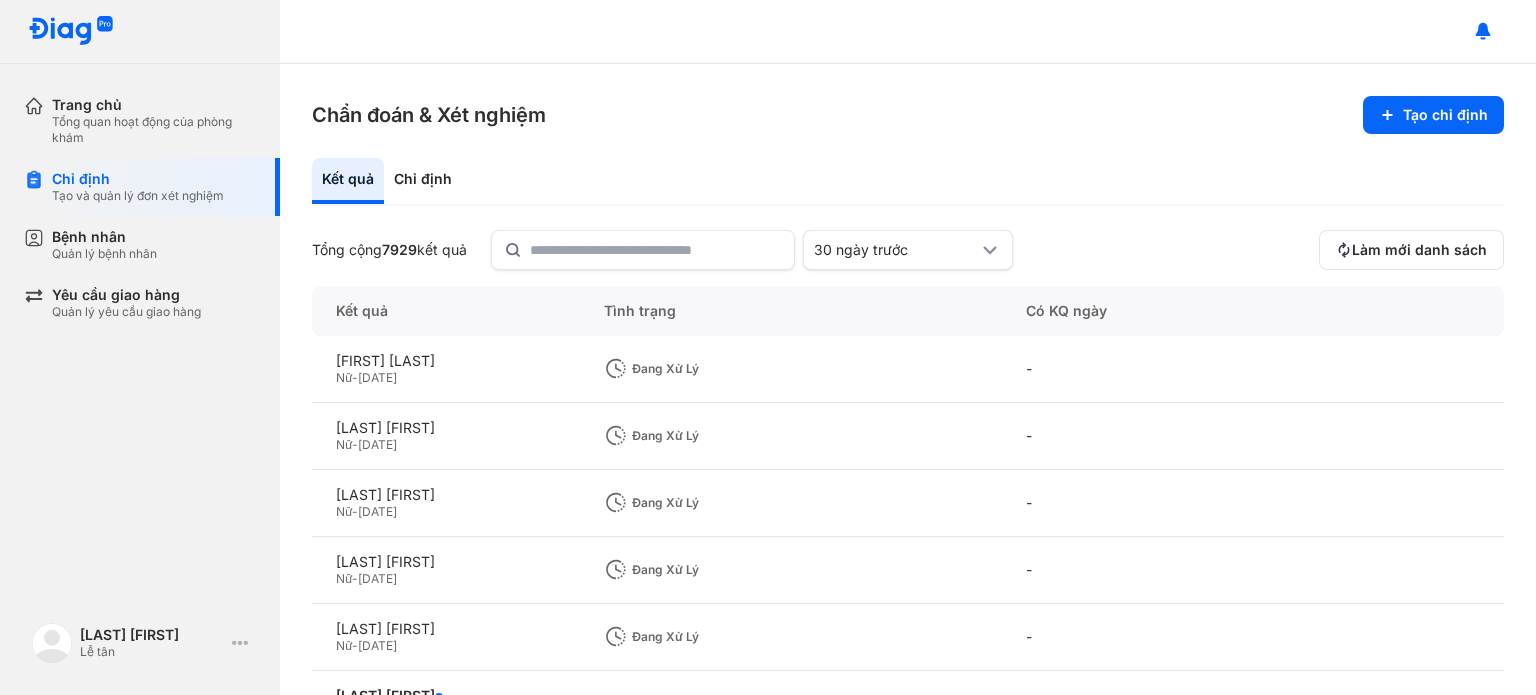 scroll, scrollTop: 0, scrollLeft: 0, axis: both 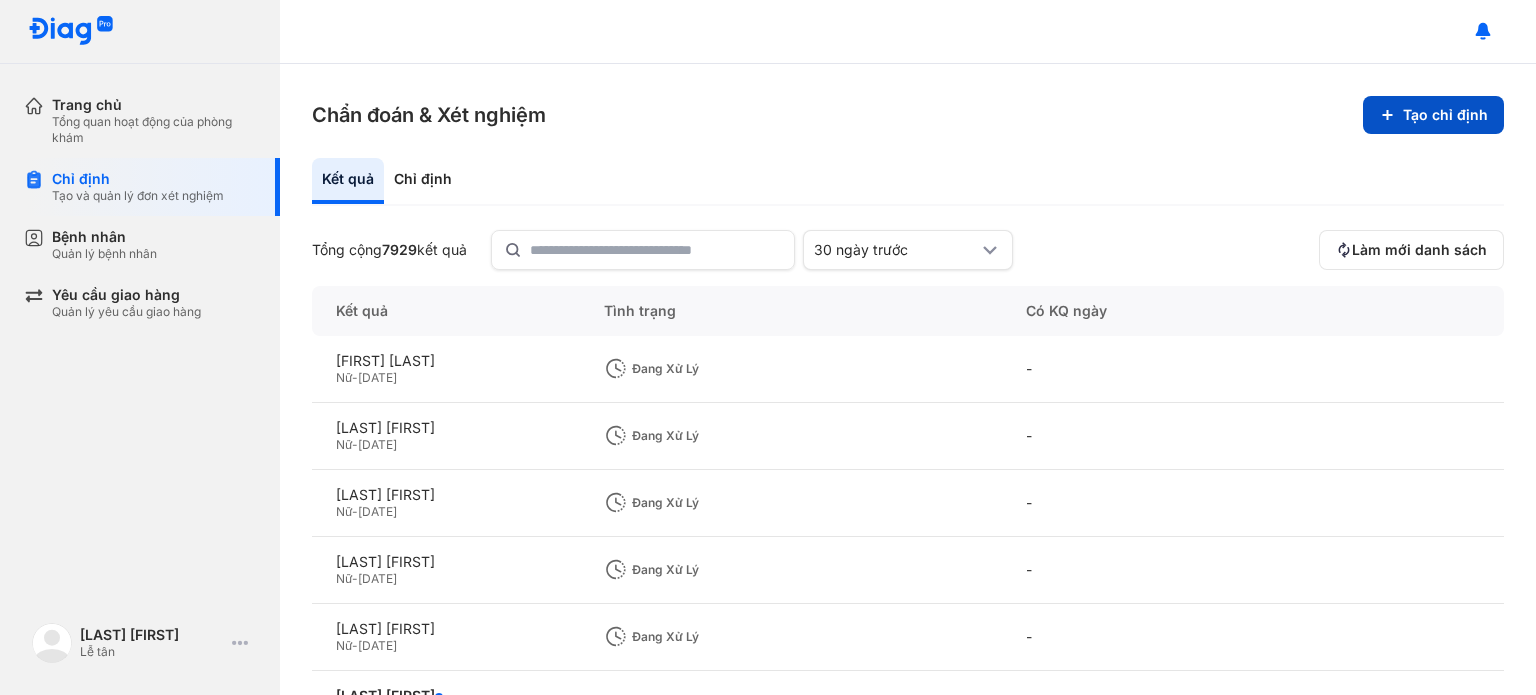 click on "Tạo chỉ định" at bounding box center [1433, 115] 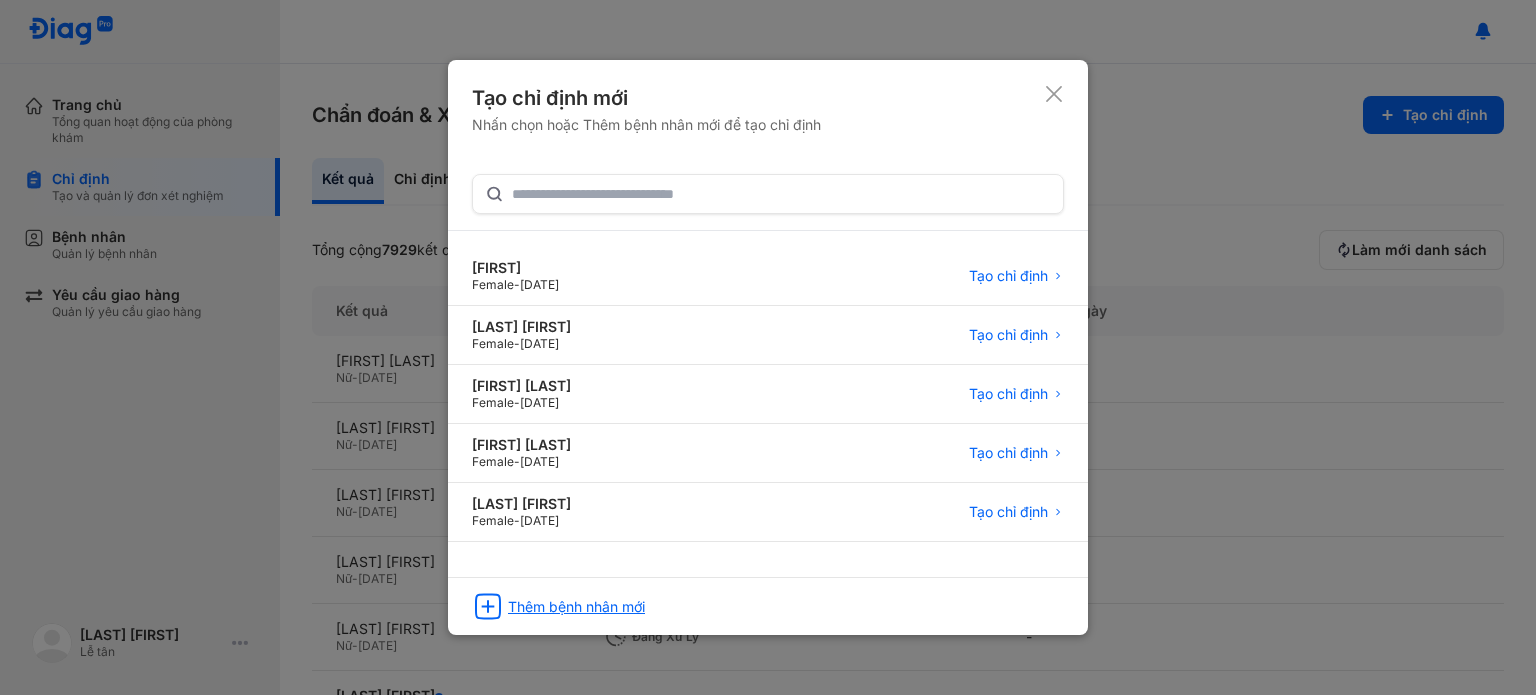 click on "Thêm bệnh nhân mới" 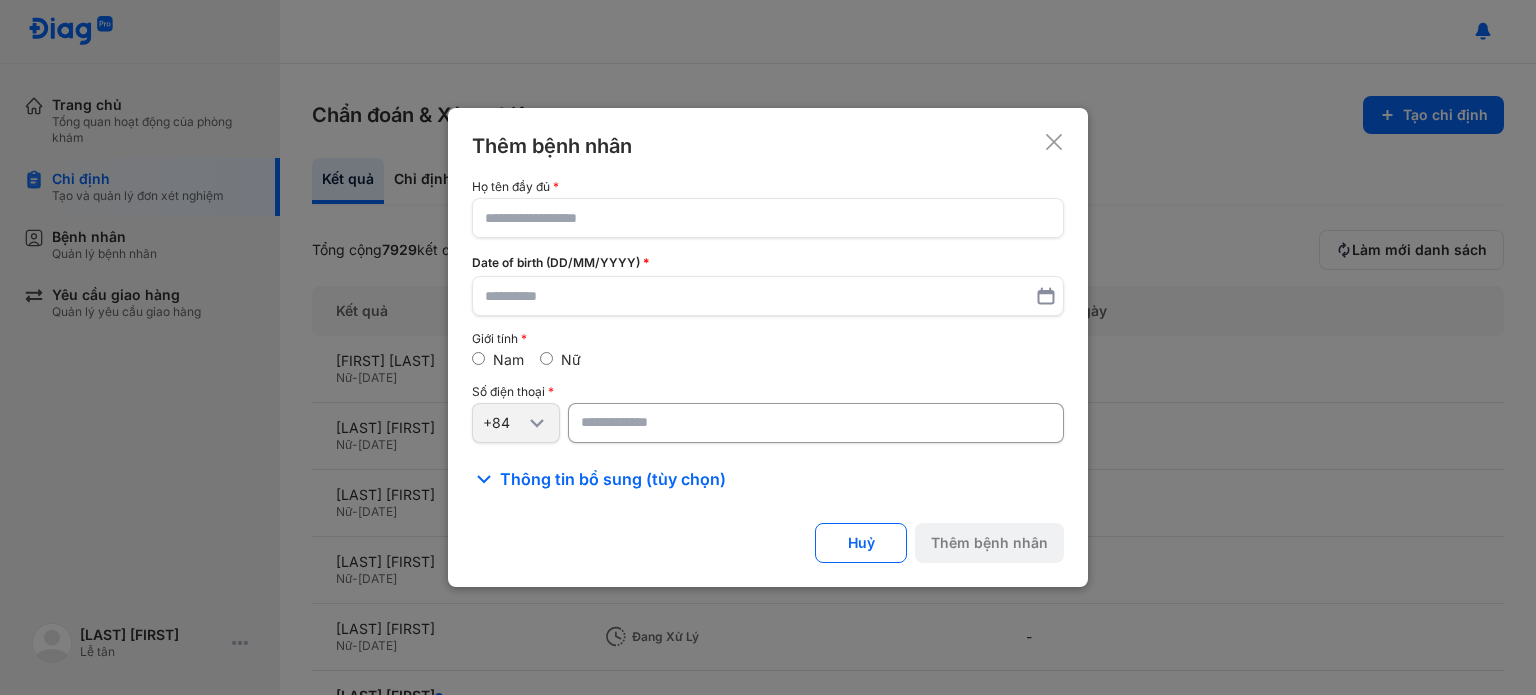 click 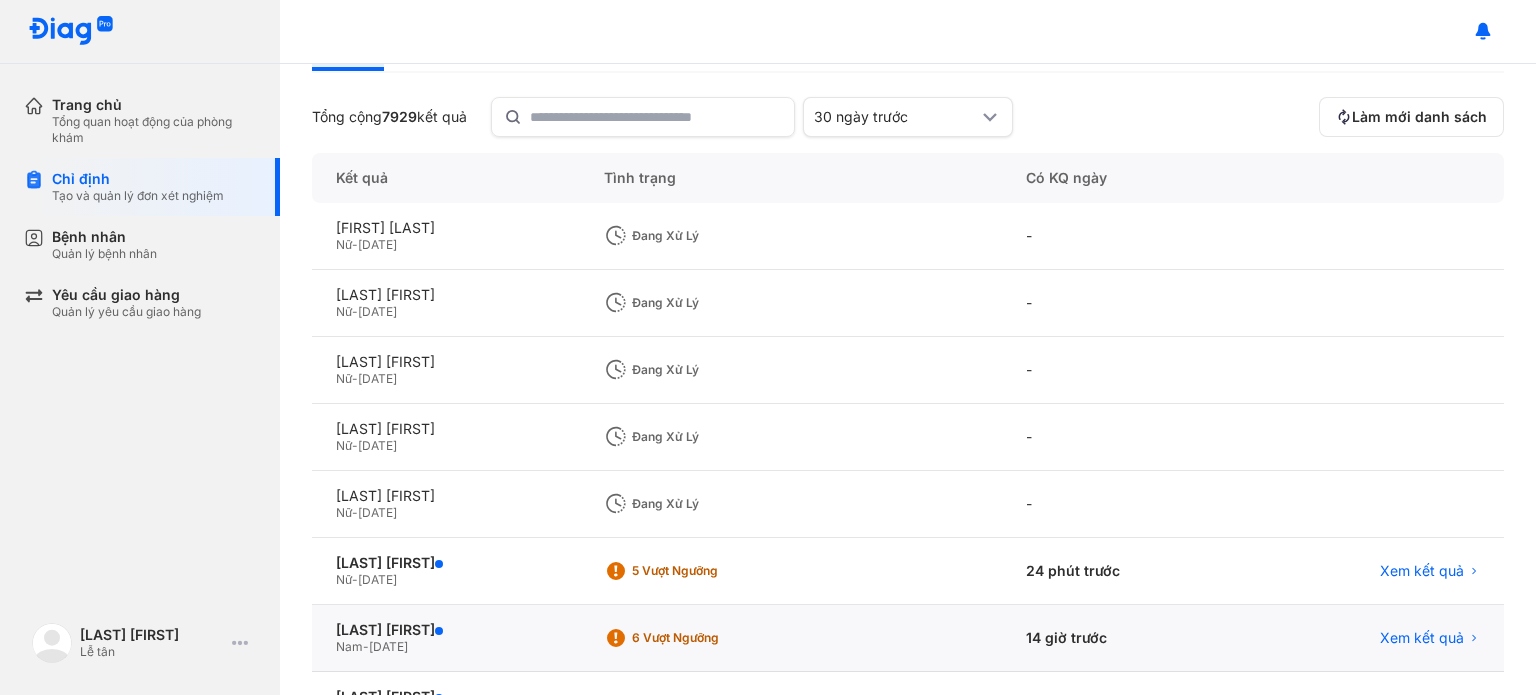 scroll, scrollTop: 0, scrollLeft: 0, axis: both 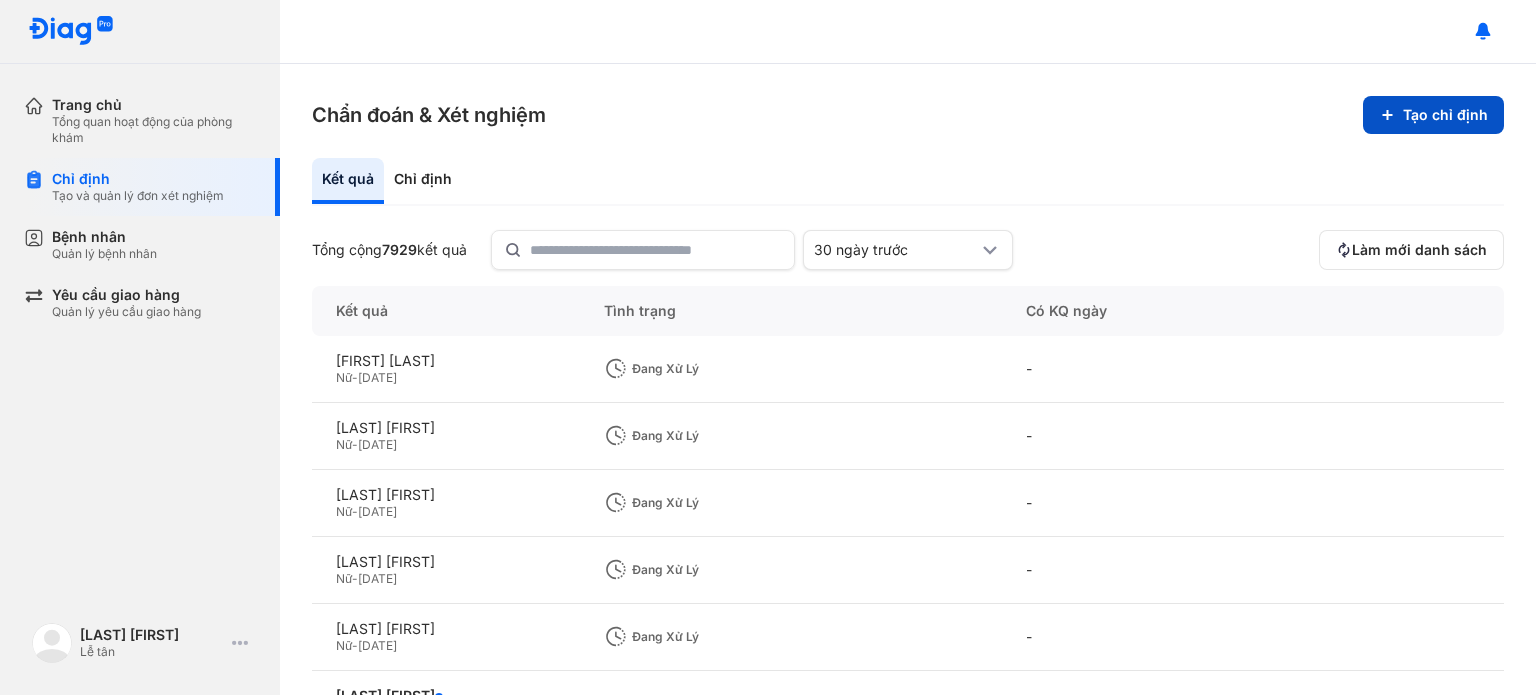 click on "Tạo chỉ định" at bounding box center (1433, 115) 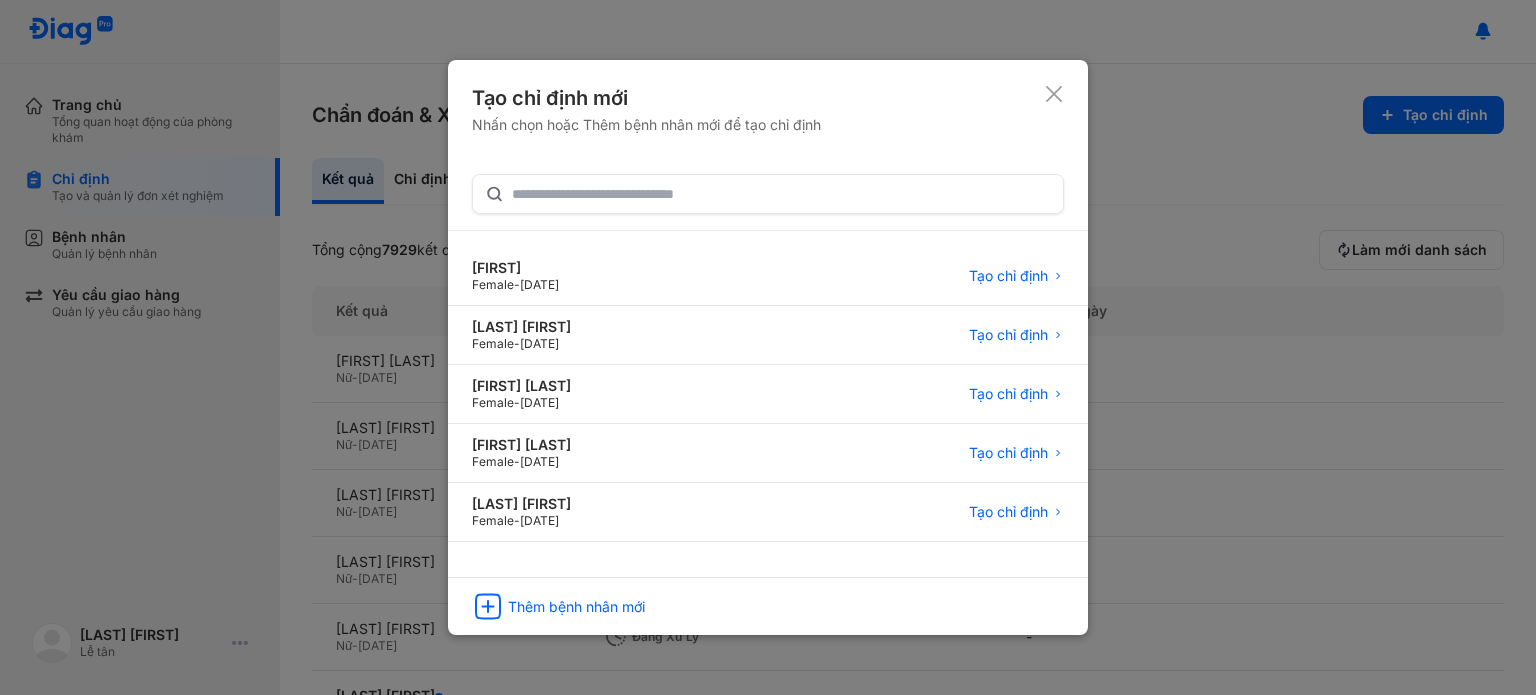 type 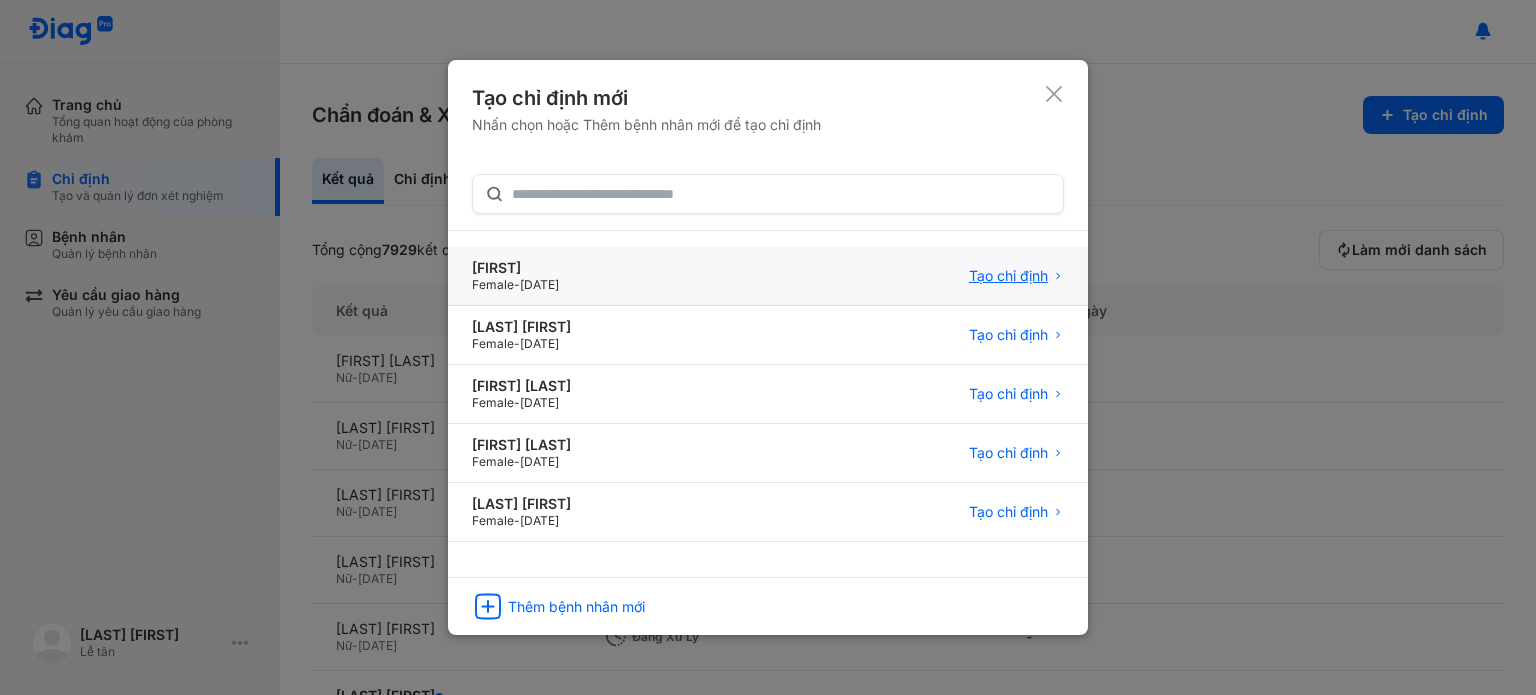 click 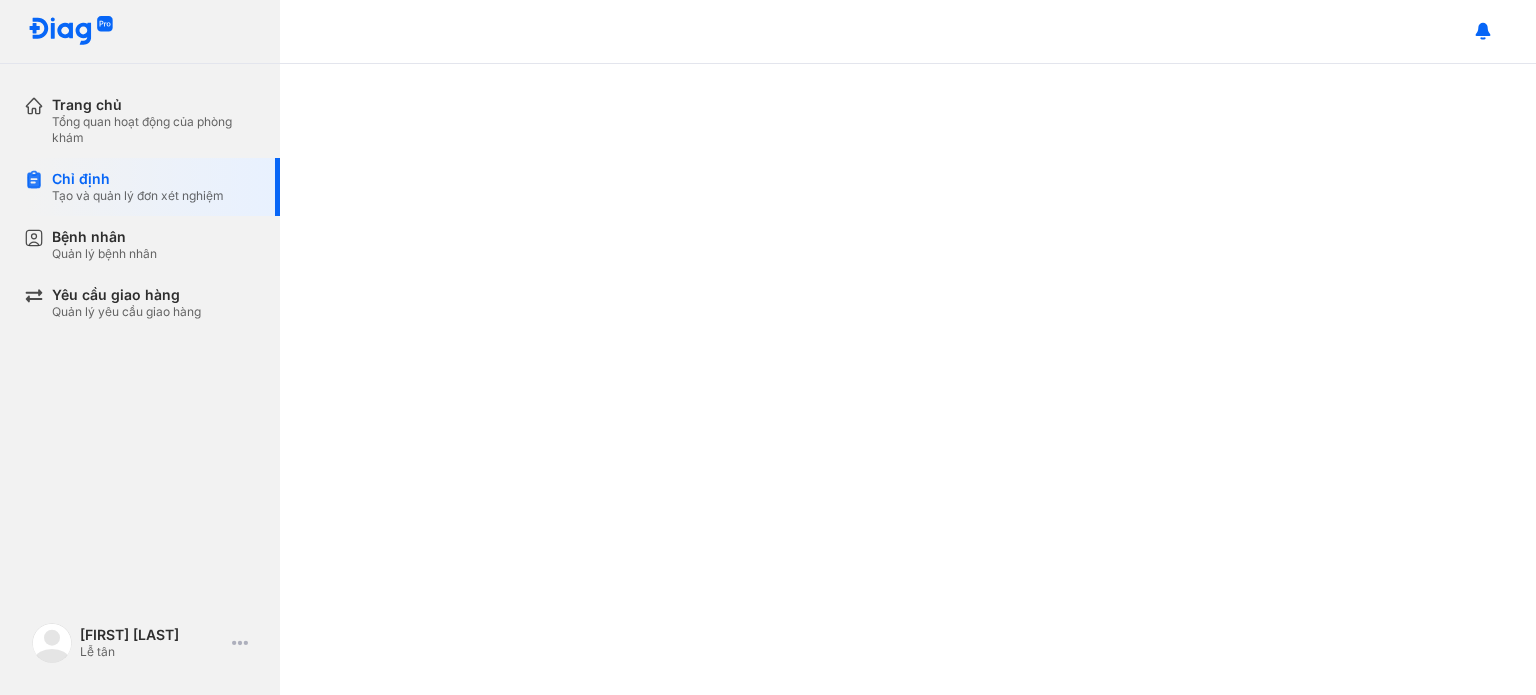 scroll, scrollTop: 0, scrollLeft: 0, axis: both 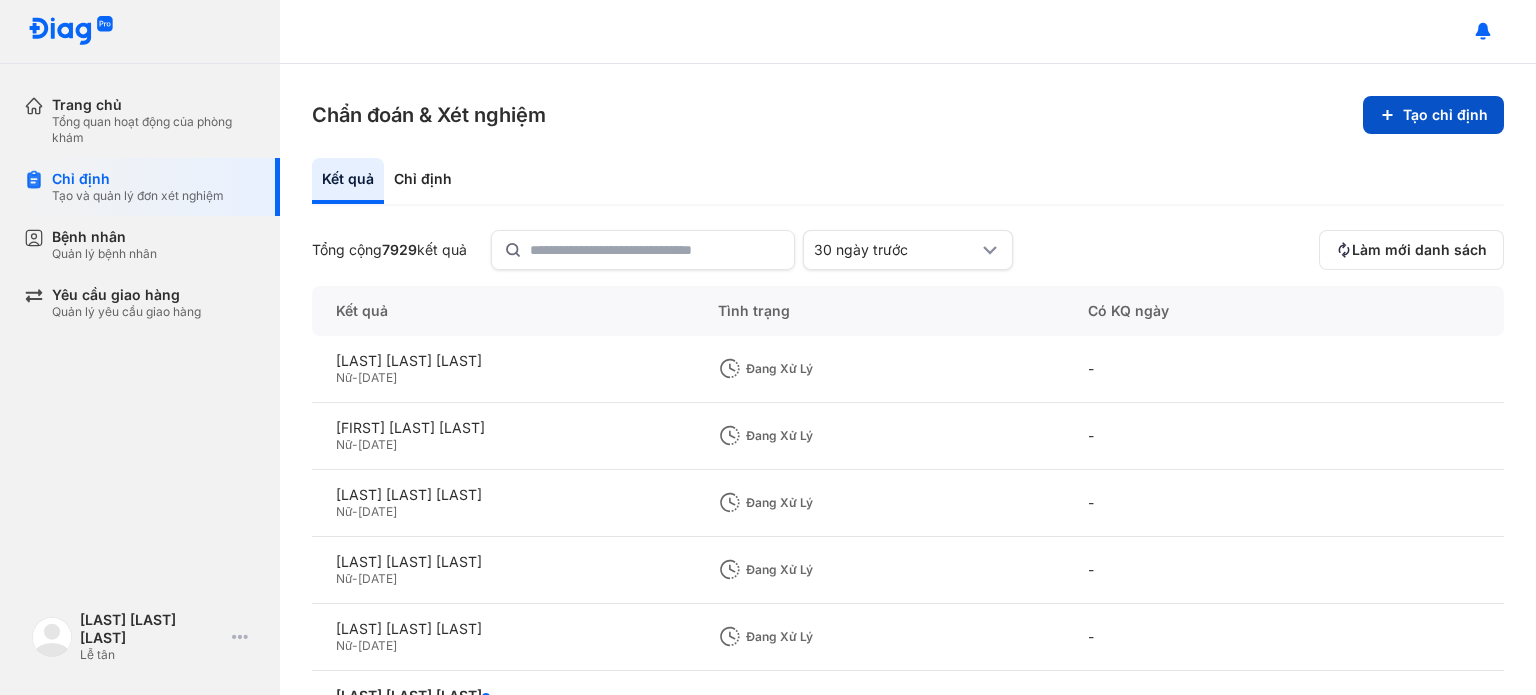 click on "Tạo chỉ định" at bounding box center (1433, 115) 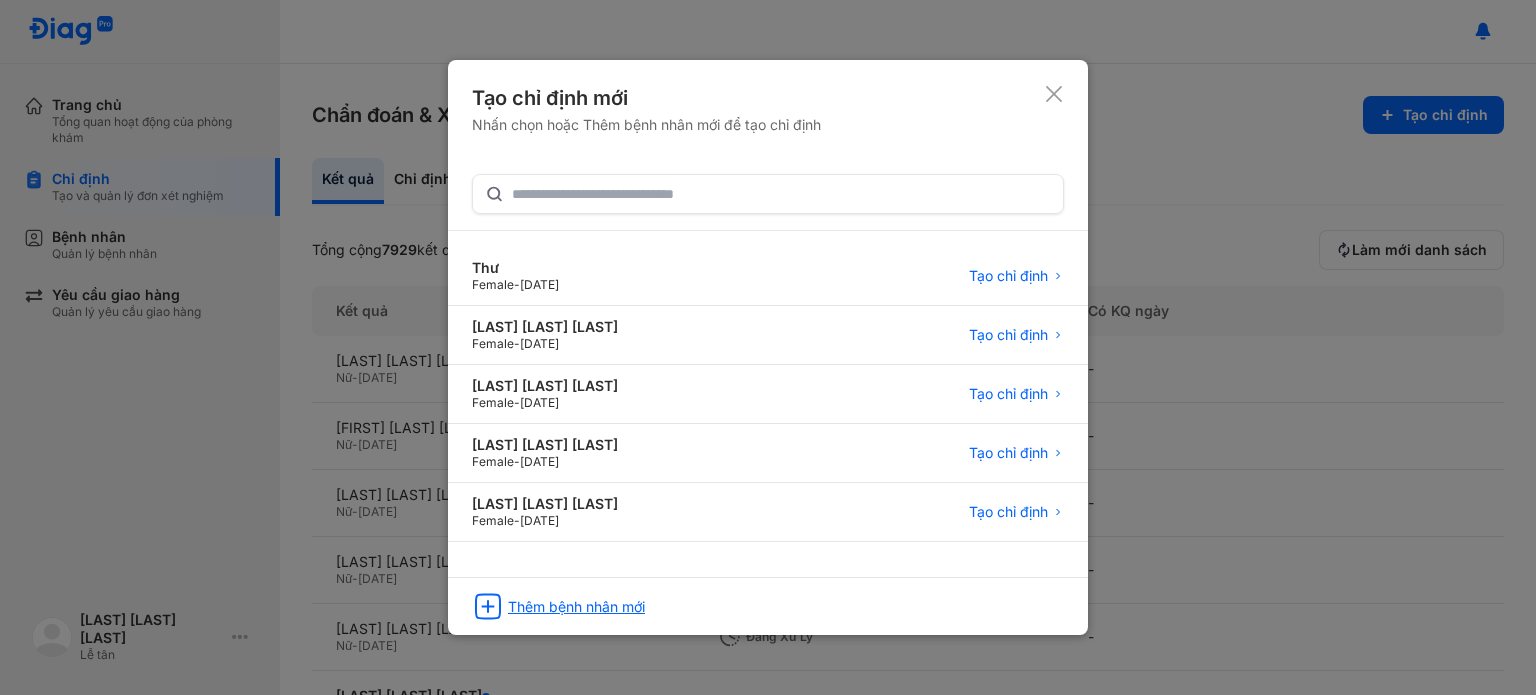 click on "Thêm bệnh nhân mới" 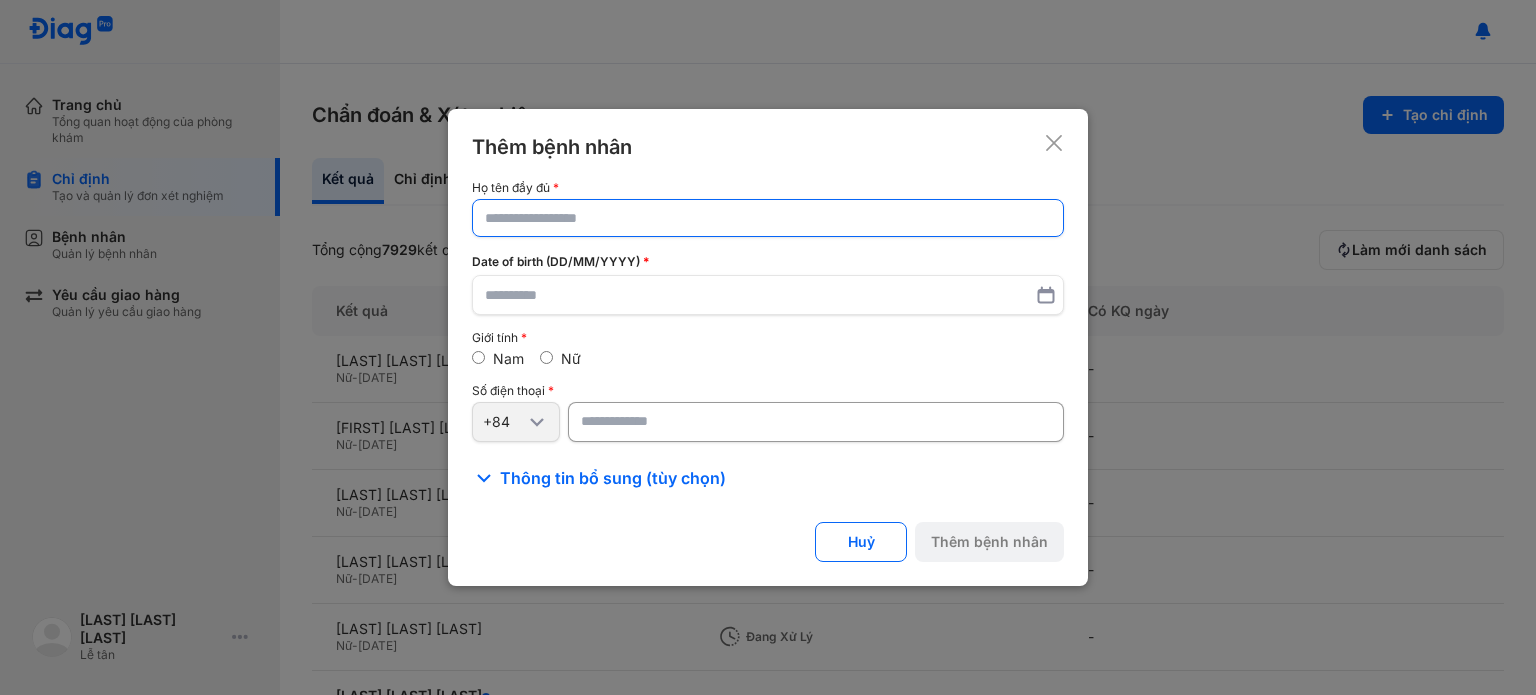 click 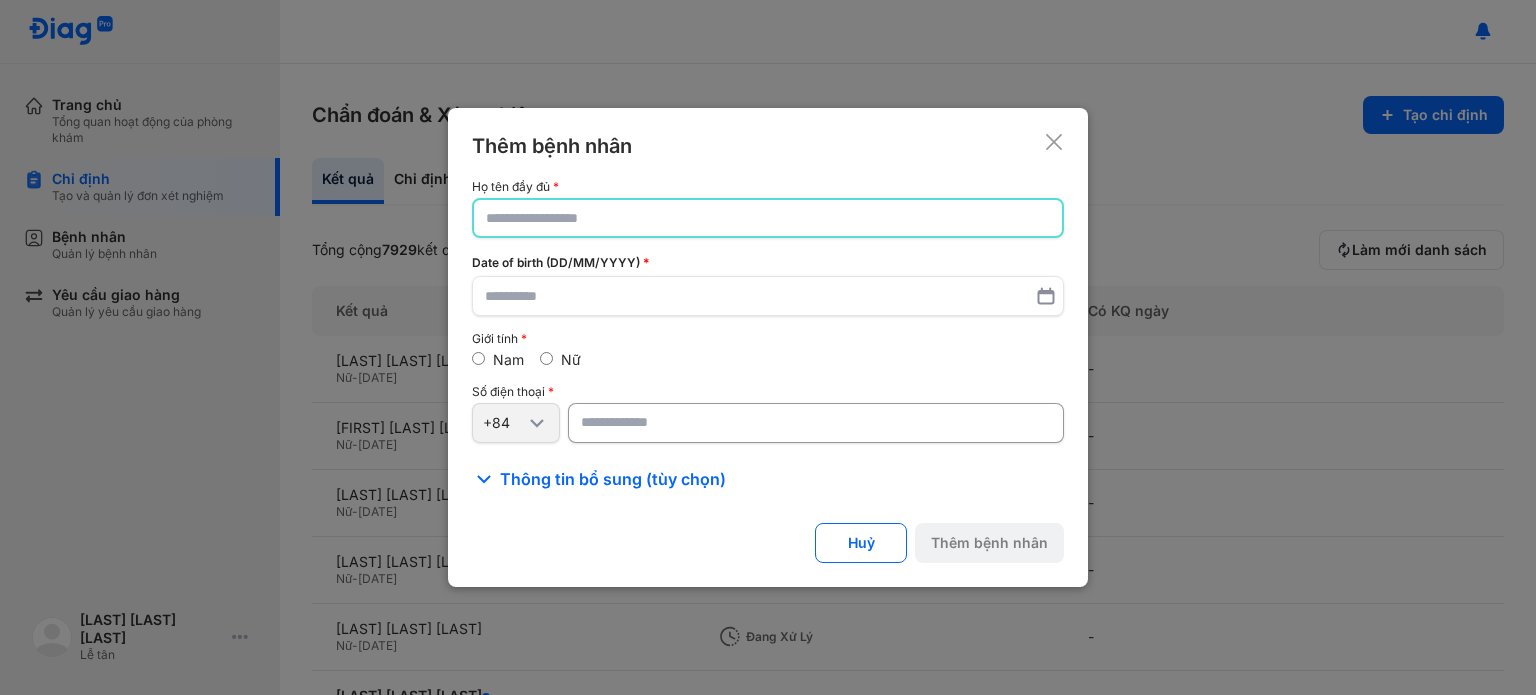 paste on "***" 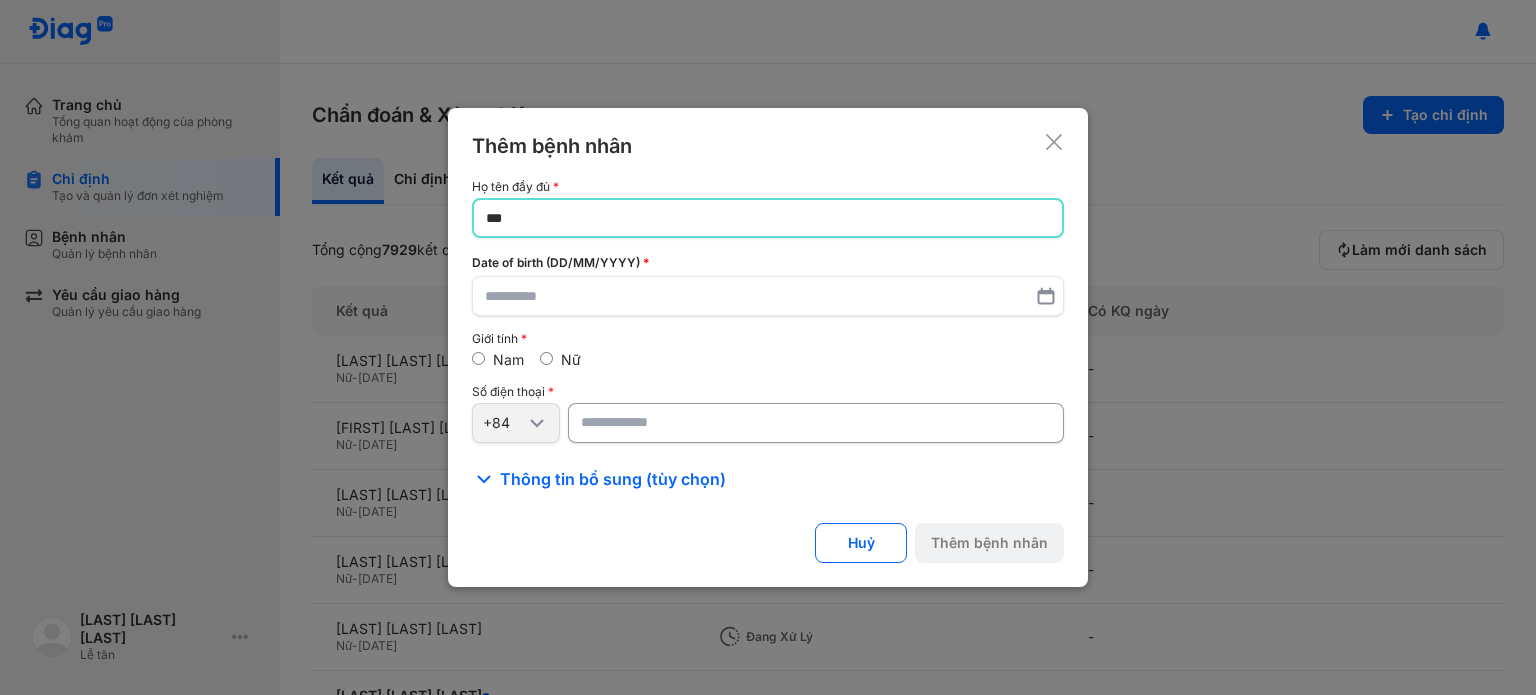 type on "***" 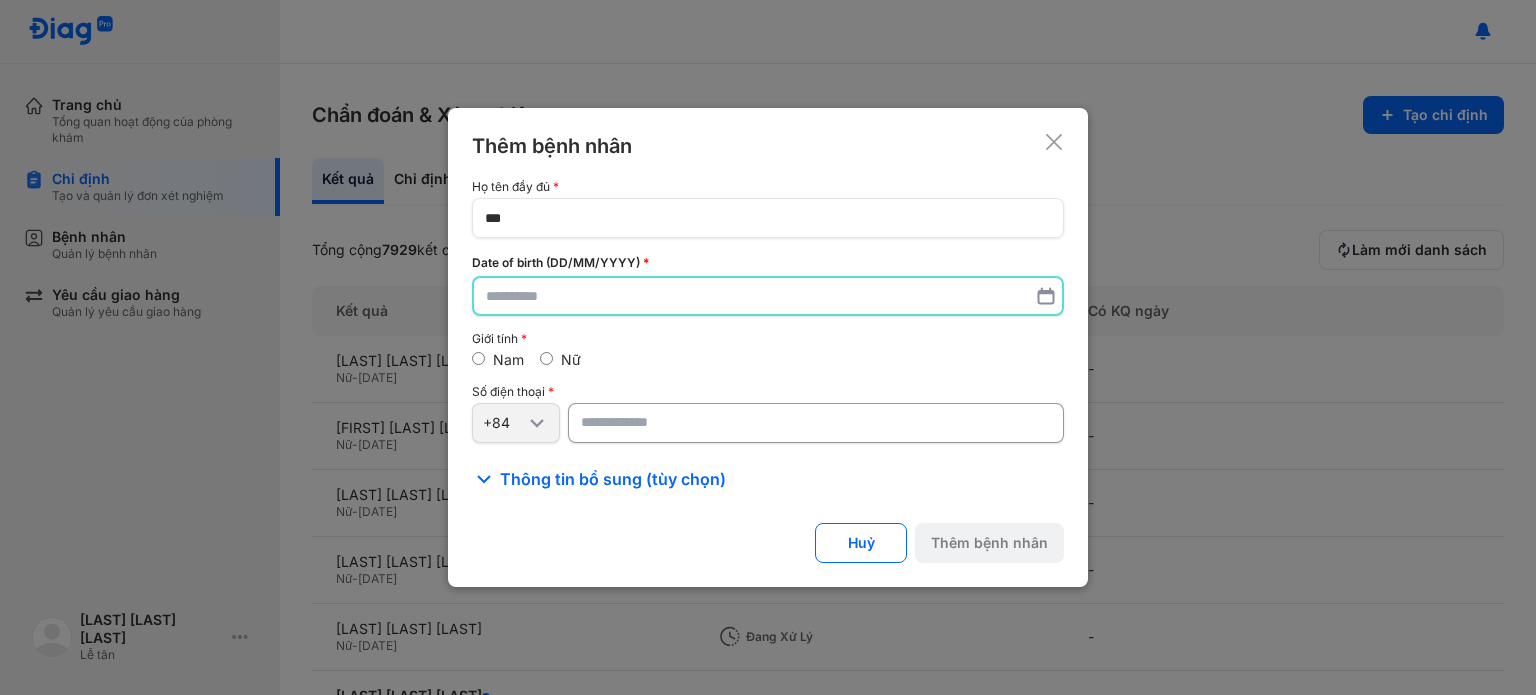 click at bounding box center (768, 296) 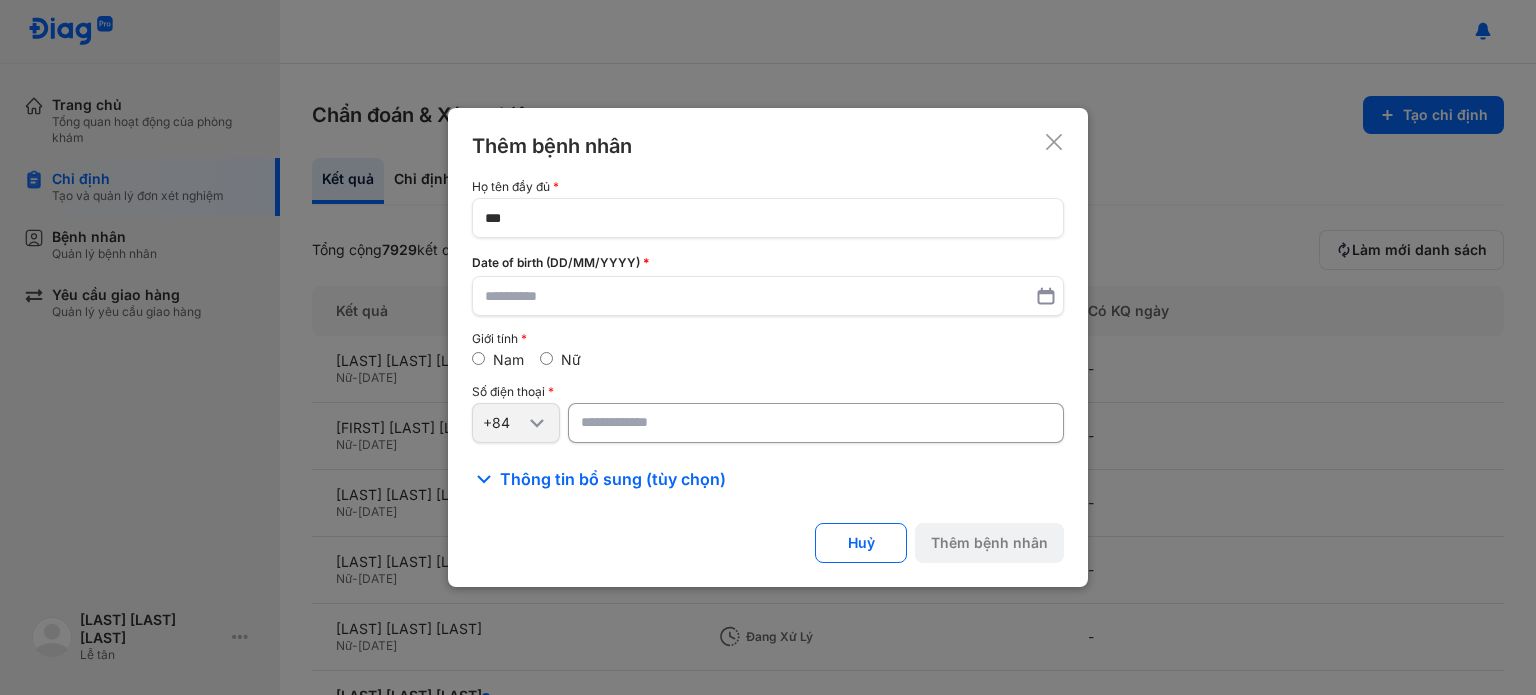 click at bounding box center (816, 423) 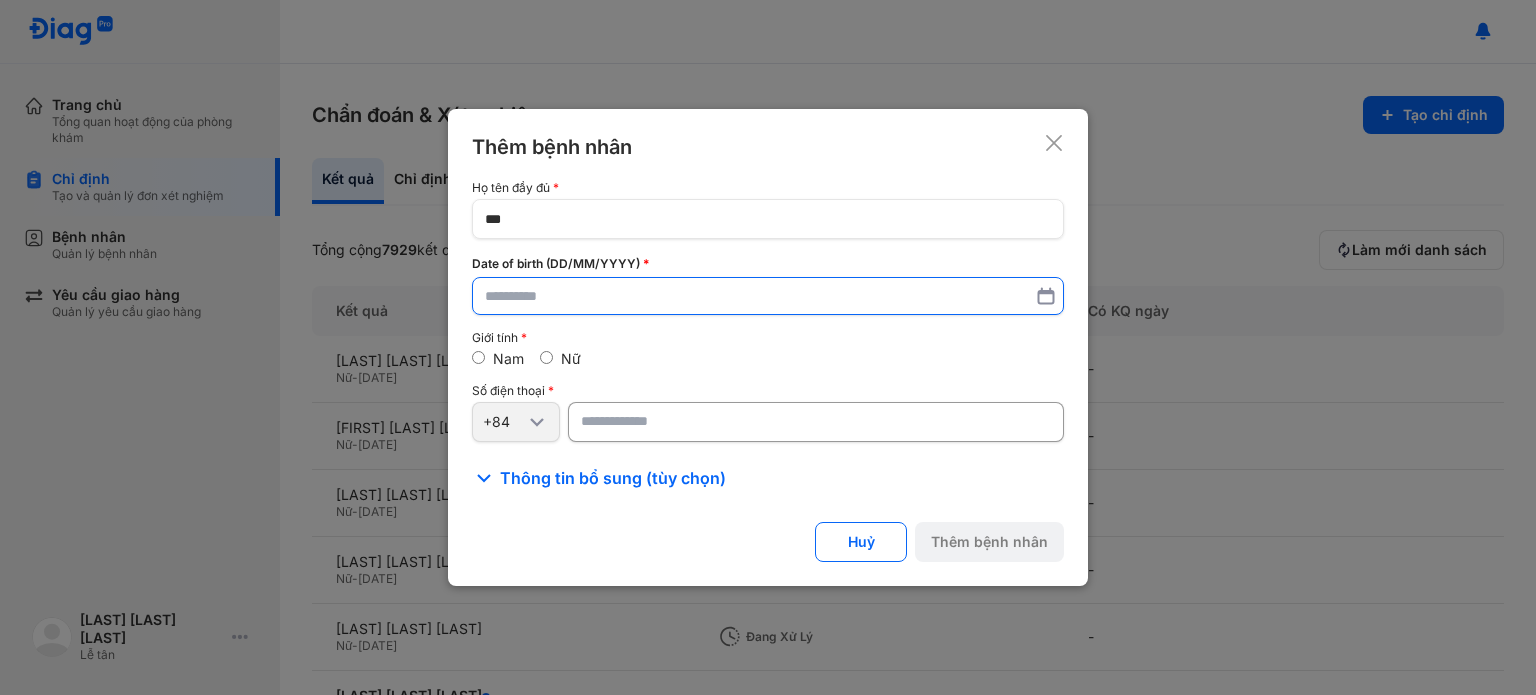 click at bounding box center (768, 296) 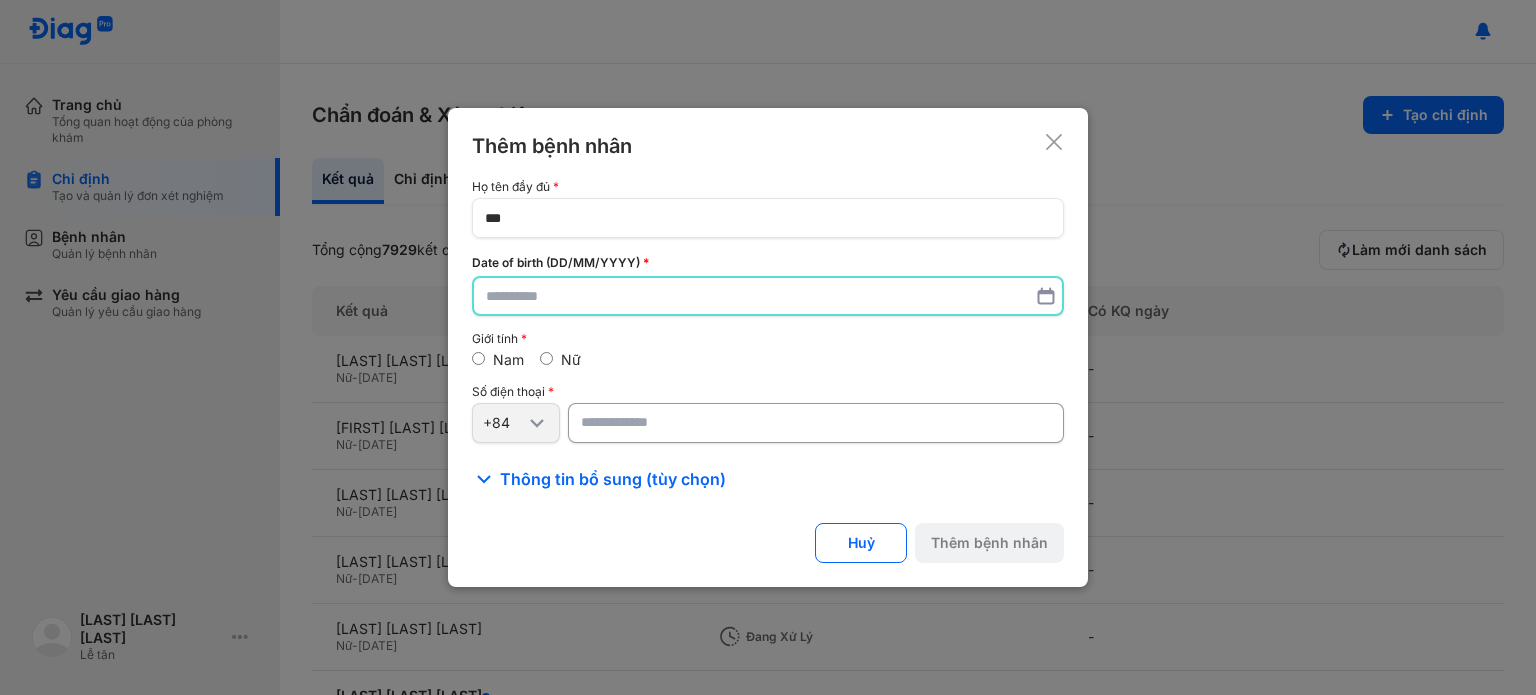 paste on "**********" 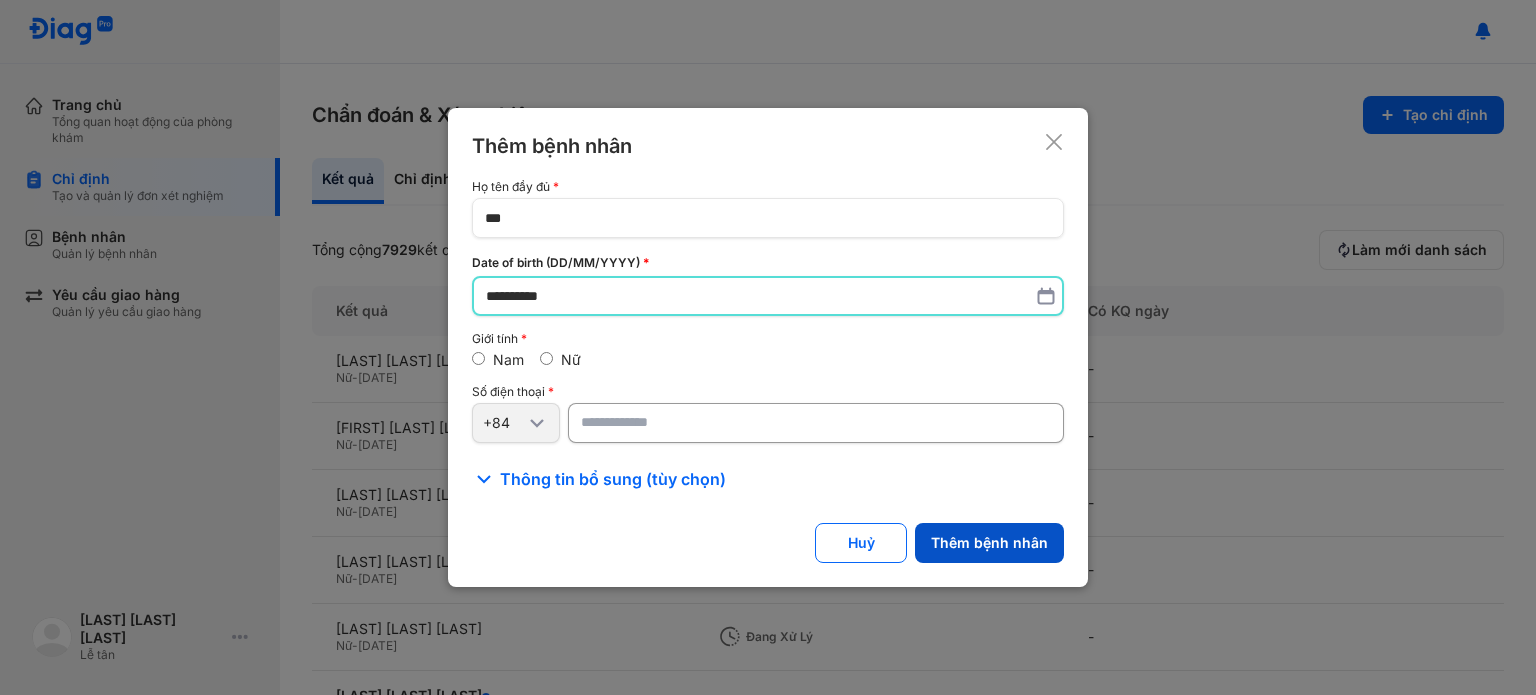 type on "**********" 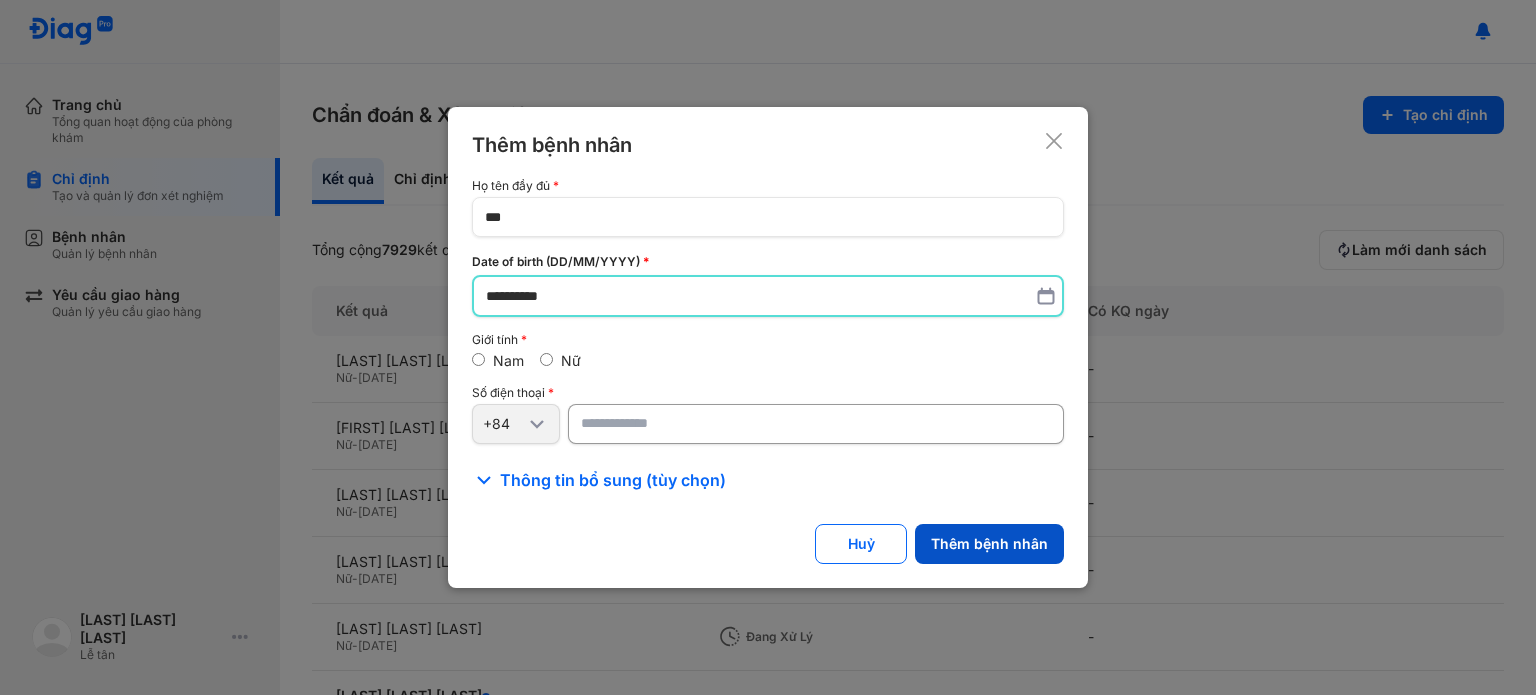click on "Thêm bệnh nhân" at bounding box center (989, 544) 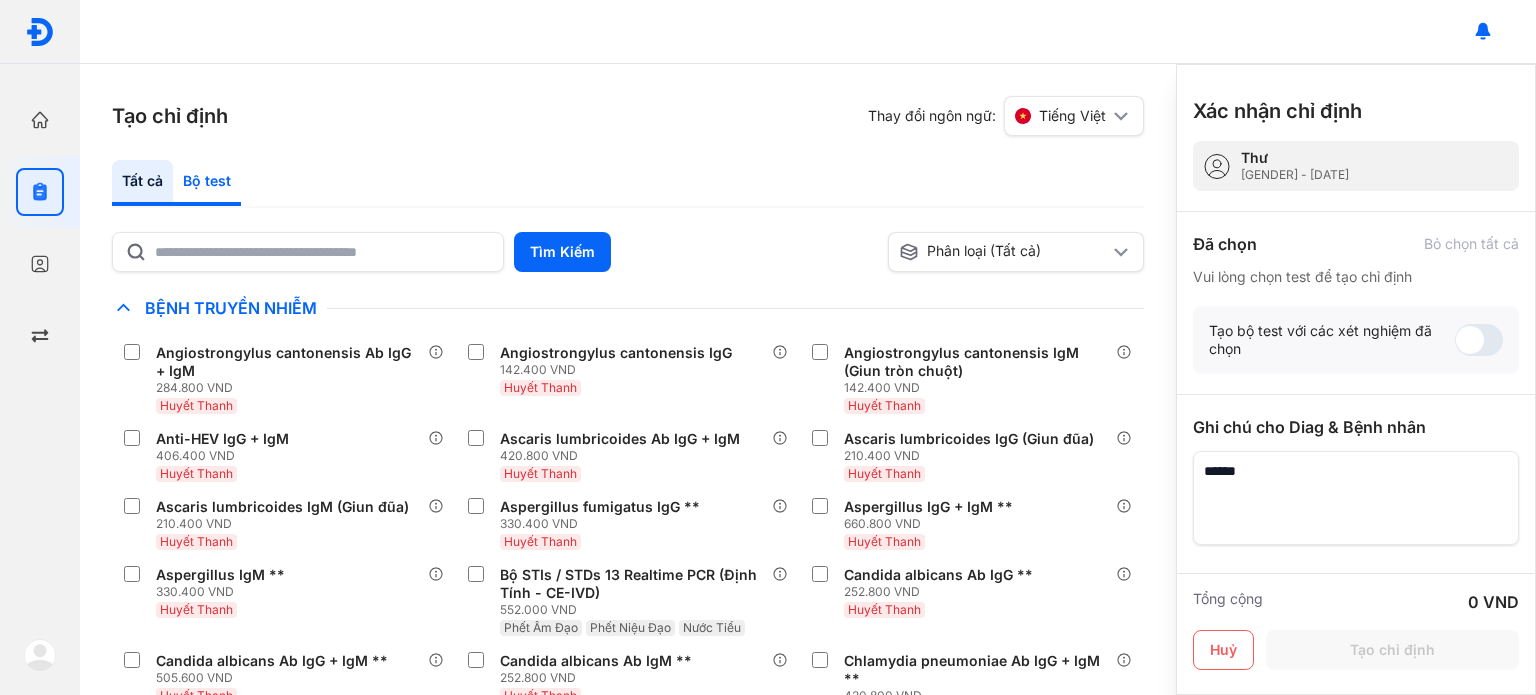 click on "Bộ test" 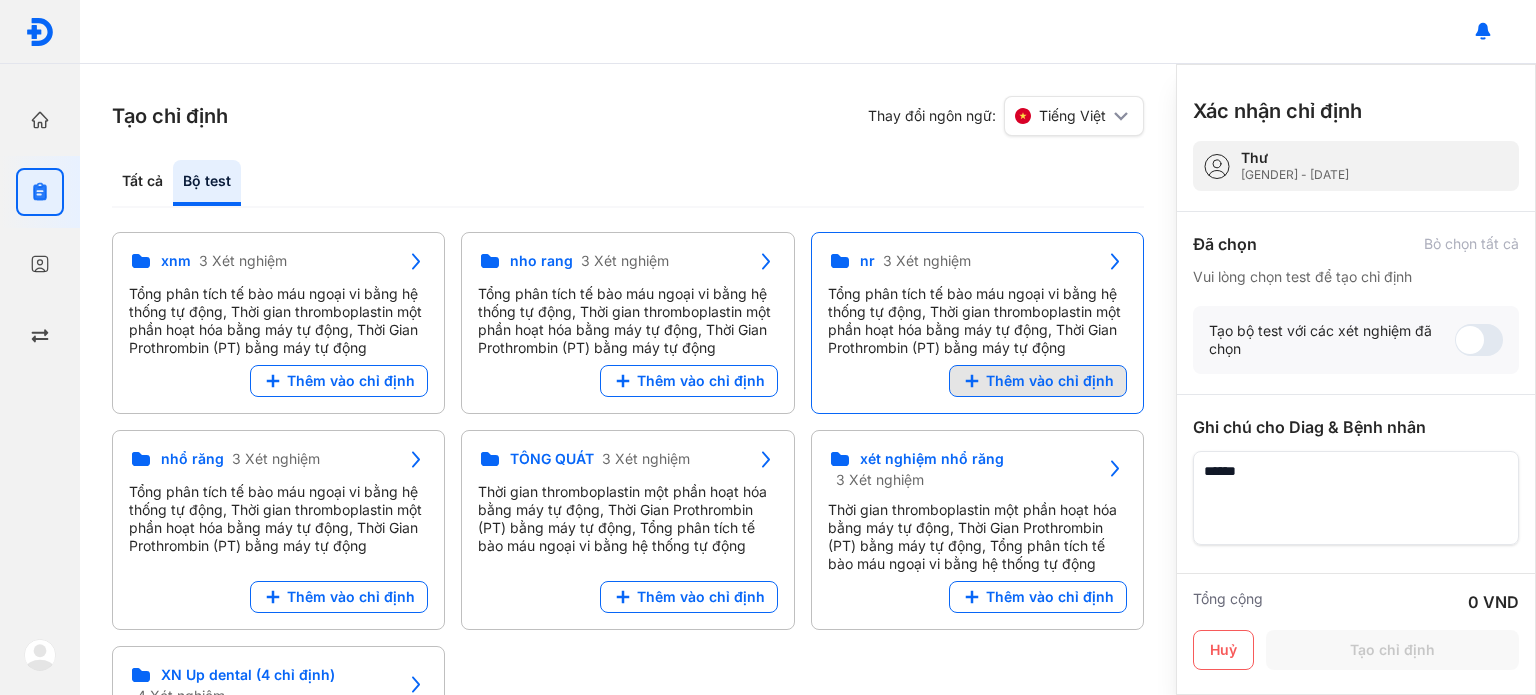click on "Thêm vào chỉ định" 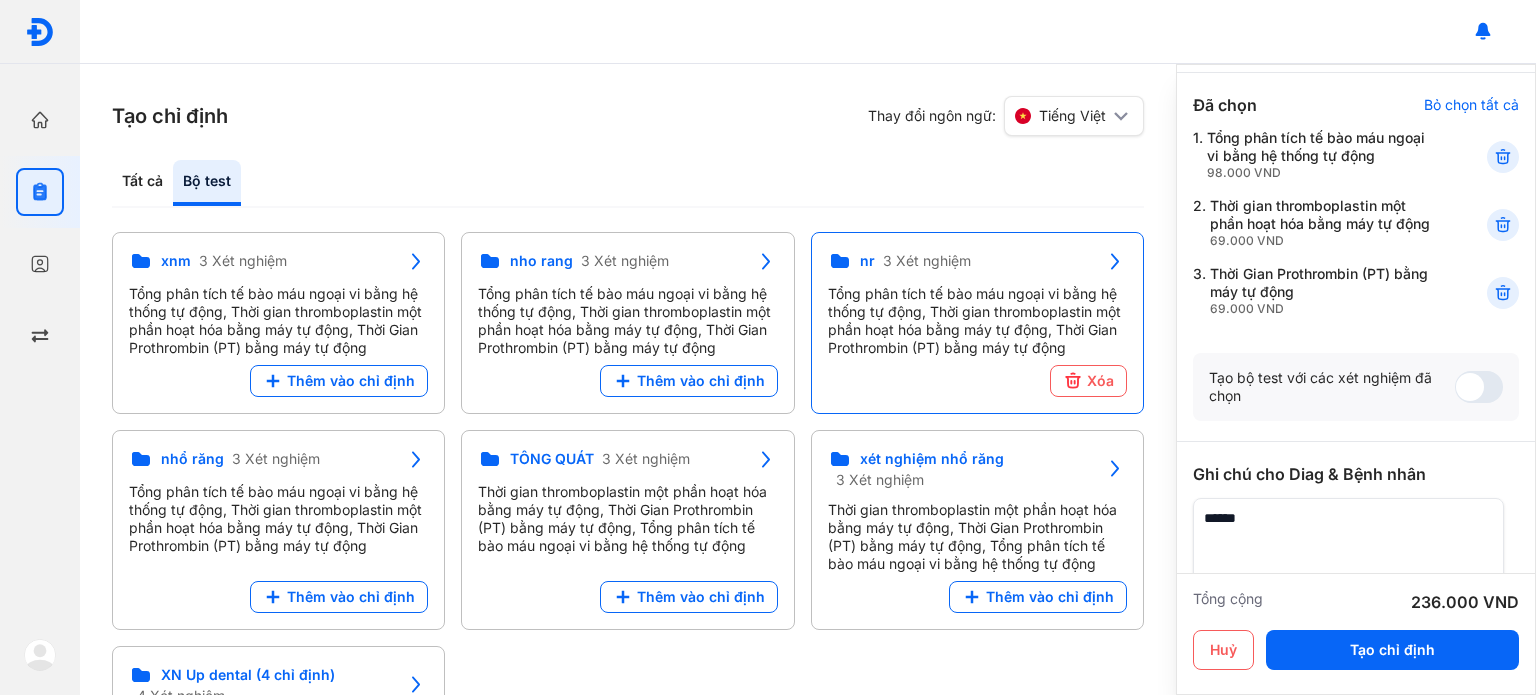 scroll, scrollTop: 0, scrollLeft: 0, axis: both 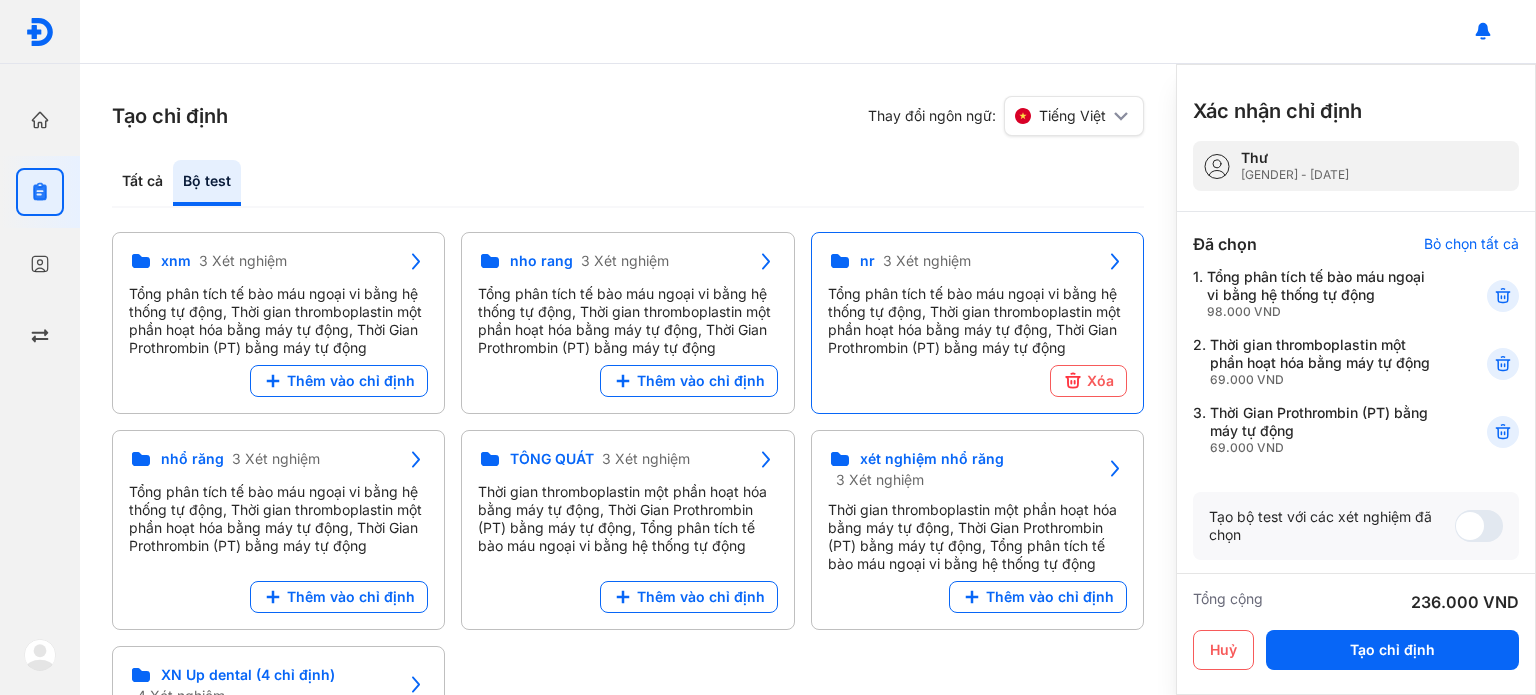 drag, startPoint x: 1412, startPoint y: 653, endPoint x: 1301, endPoint y: 617, distance: 116.6919 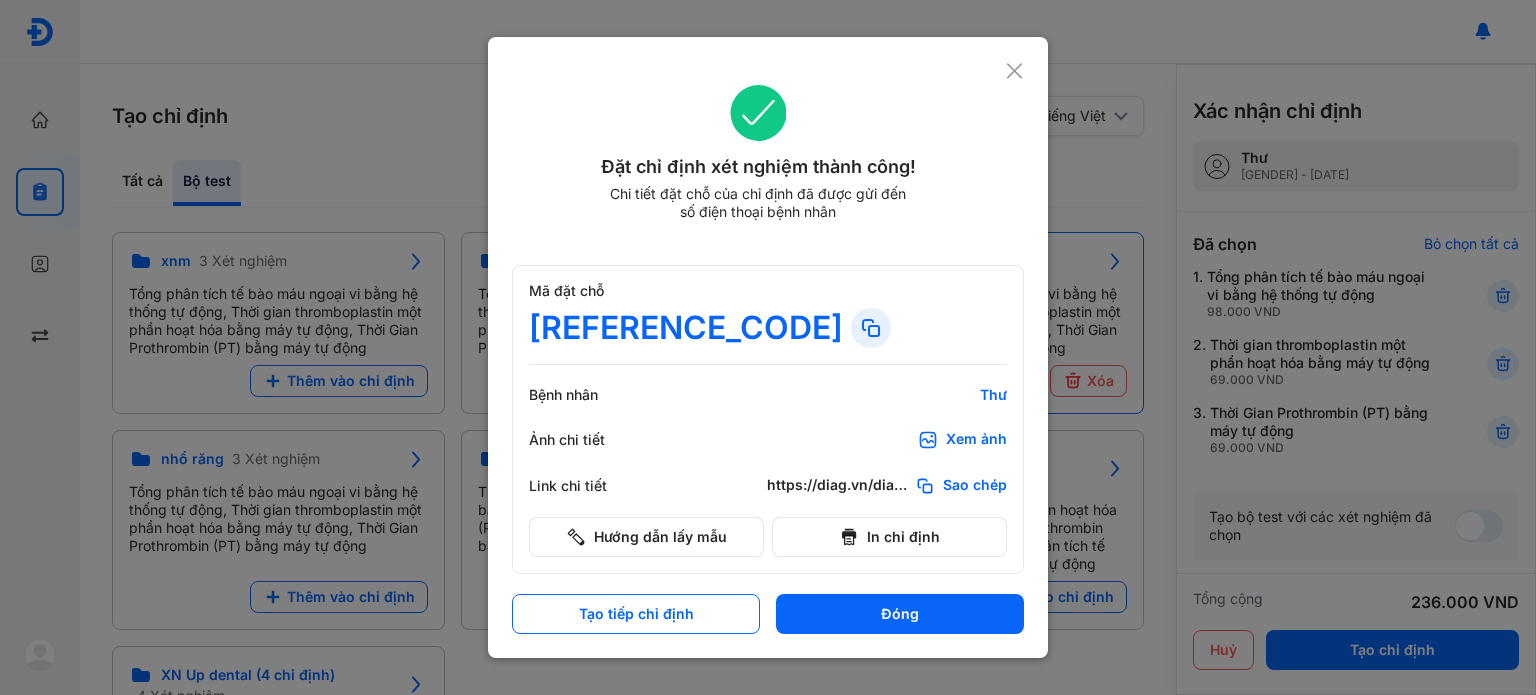 click 